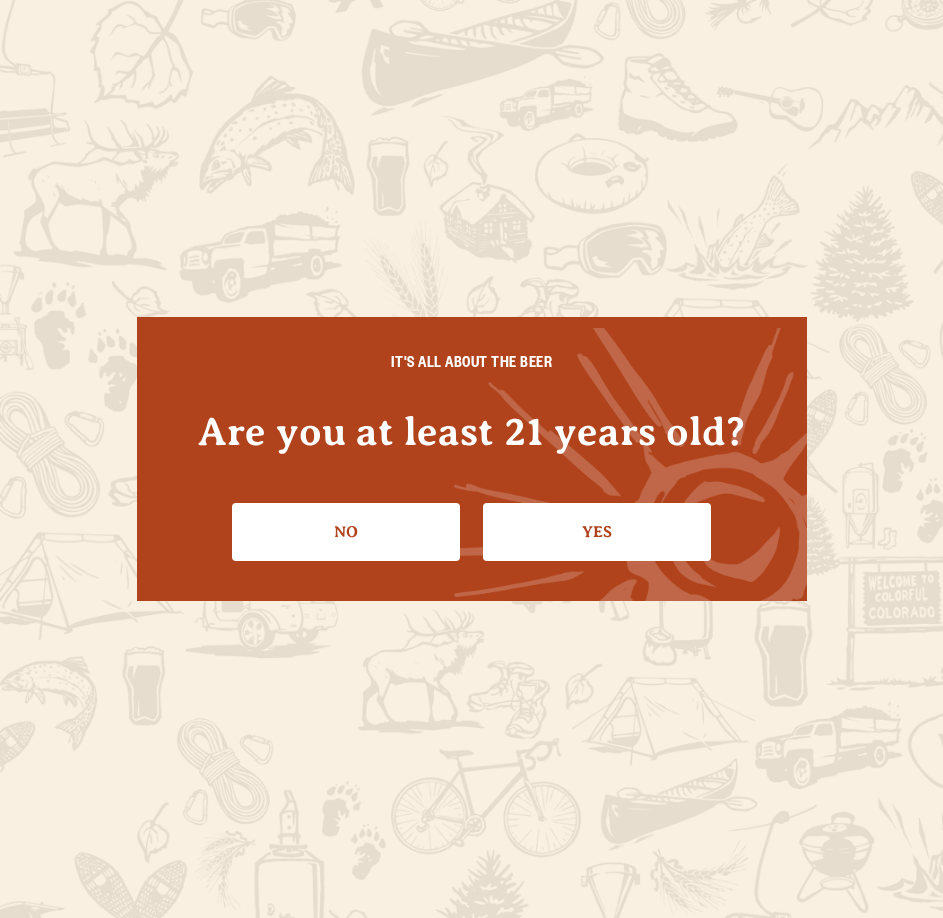 scroll, scrollTop: 0, scrollLeft: 0, axis: both 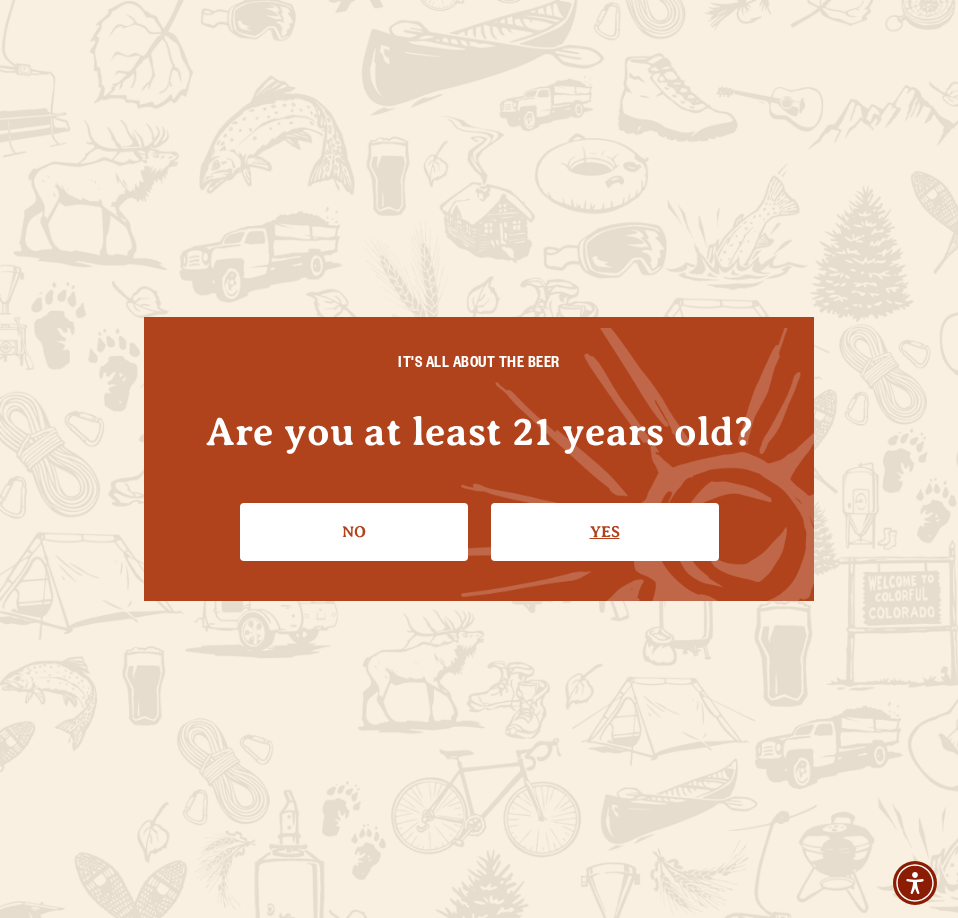click on "Yes" at bounding box center (605, 532) 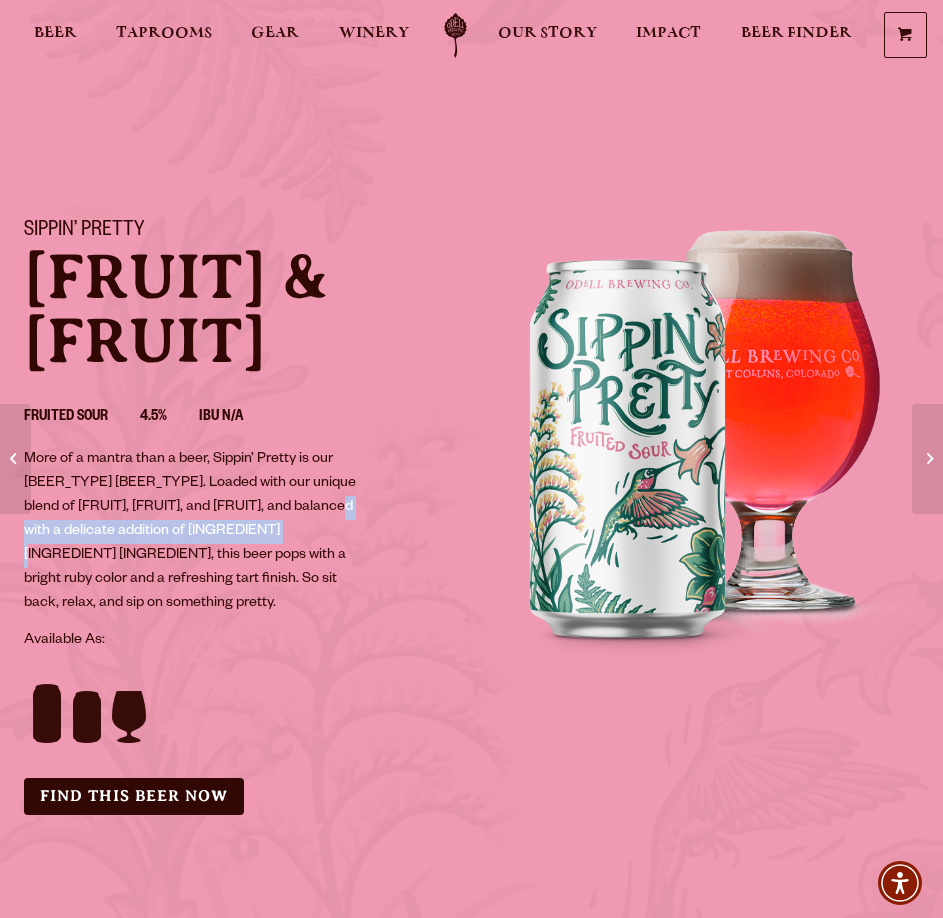 drag, startPoint x: 23, startPoint y: 535, endPoint x: 295, endPoint y: 539, distance: 272.02942 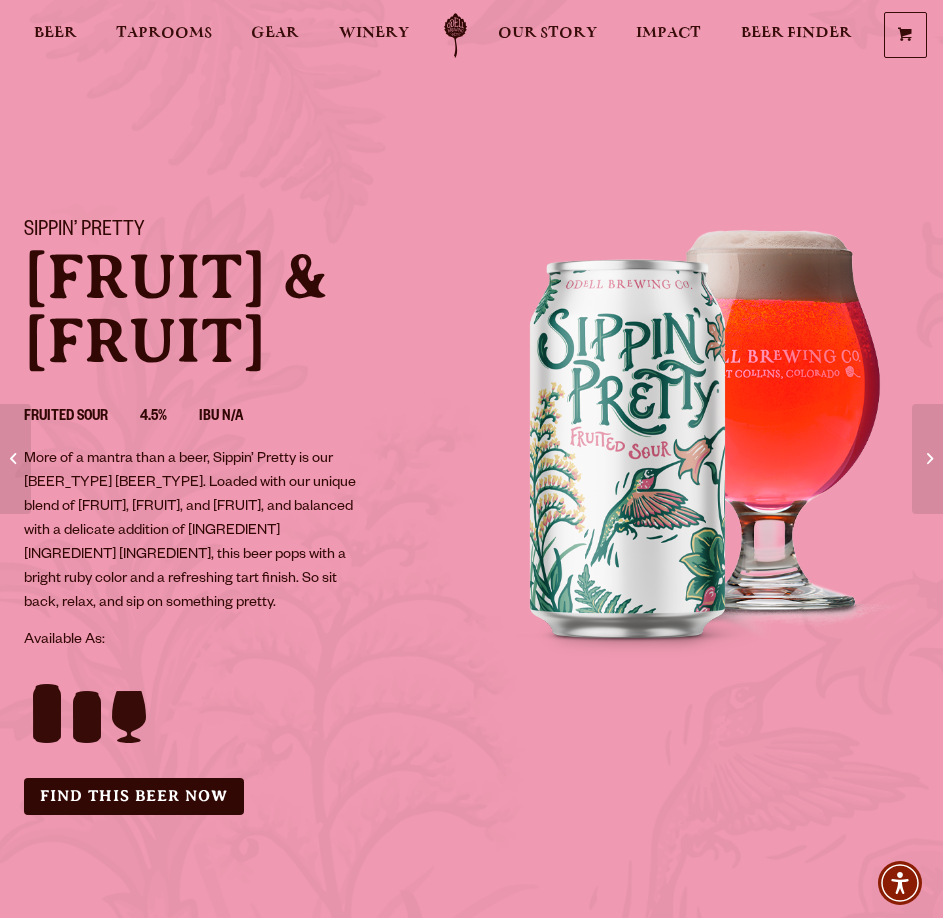 click on "Sippin’ Pretty
Guava & Elderberry
Fruited Sour
4.5%
IBU N/A
More of a mantra than a beer, Sippin’ Pretty is our Fruited Sour Ale. Loaded with our unique blend of açai, guava, and elderberry, and balanced with a delicate addition of Himalayan pink sea salt, this beer pops with a bright ruby color and a refreshing tart finish. So sit back, relax, and sip on something pretty.
Available As:
Find this Beer Now" at bounding box center [236, 517] 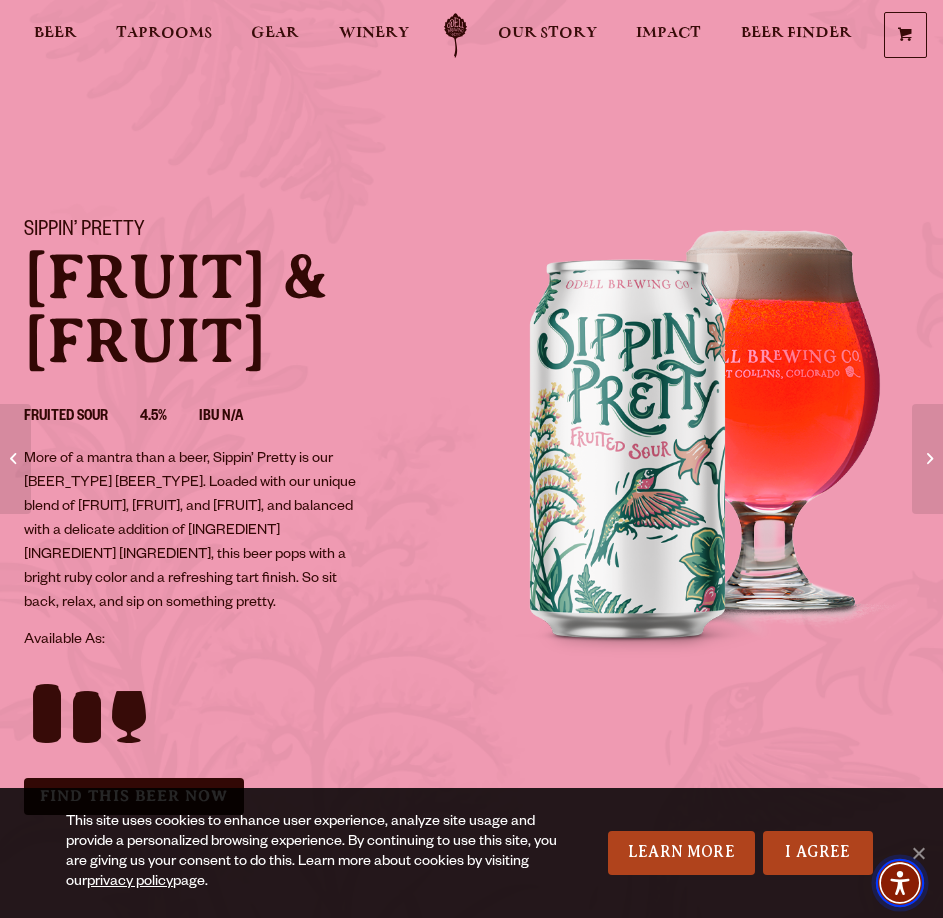 click at bounding box center (900, 883) 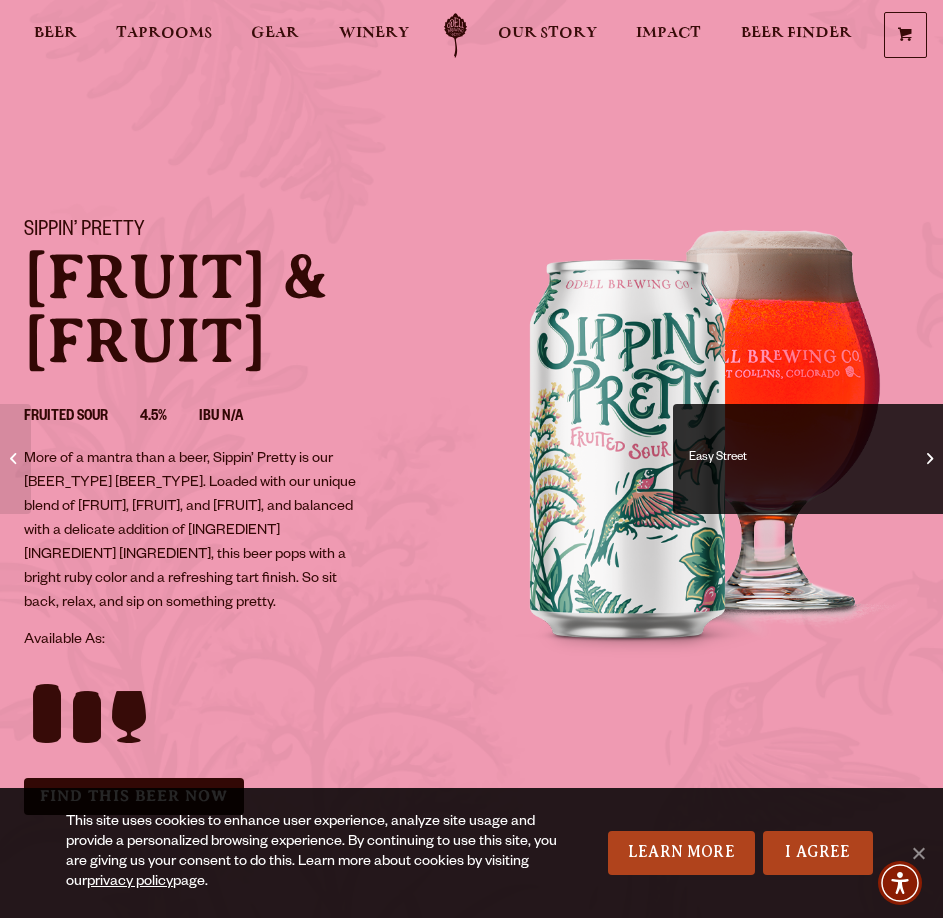 click on "Easy Street" at bounding box center (799, 459) 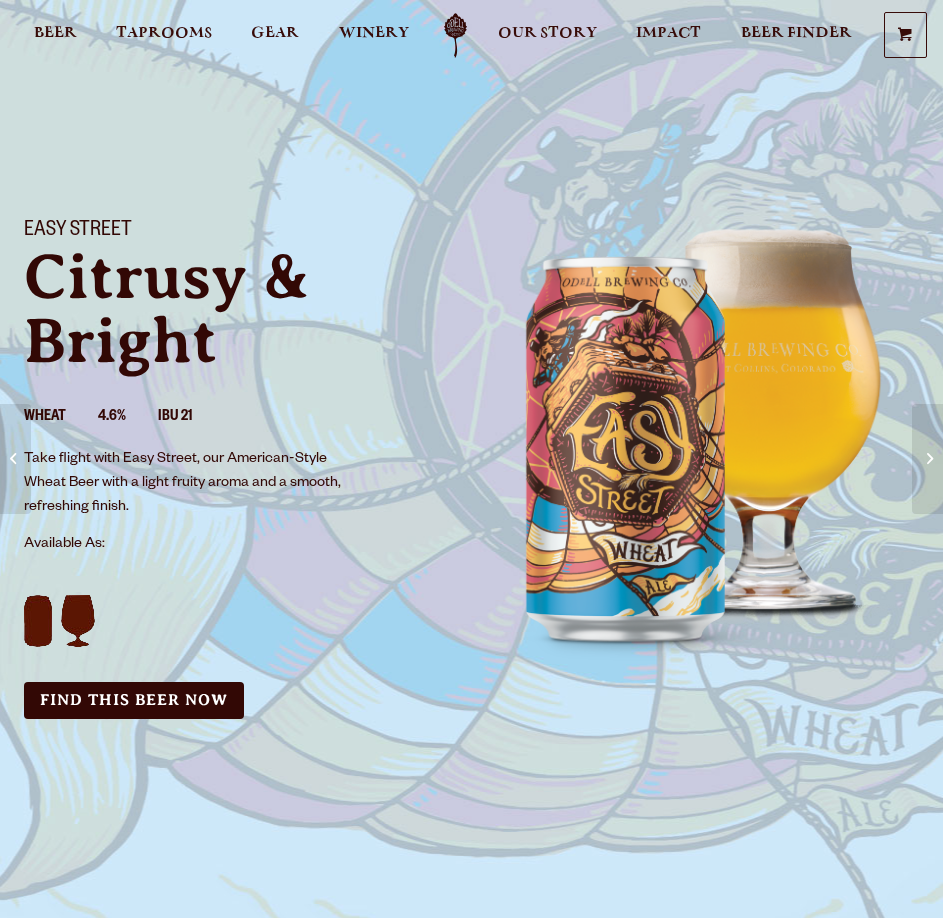 scroll, scrollTop: 0, scrollLeft: 0, axis: both 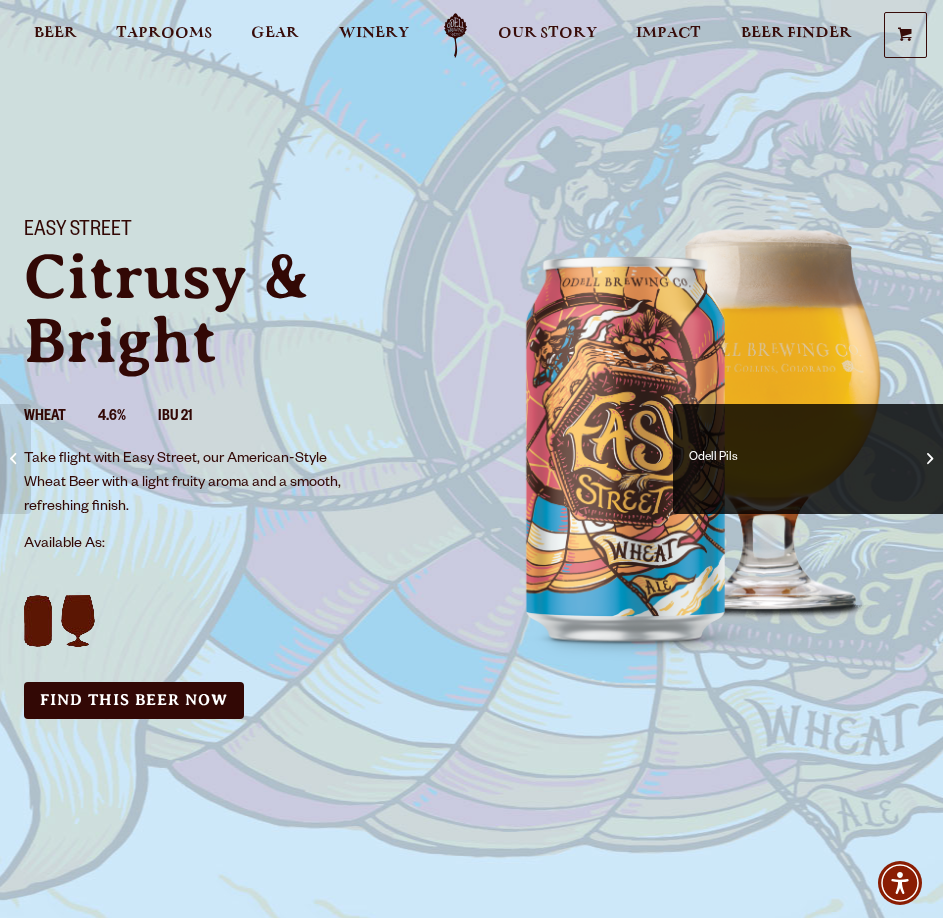 click on "Odell Pils" at bounding box center (808, 459) 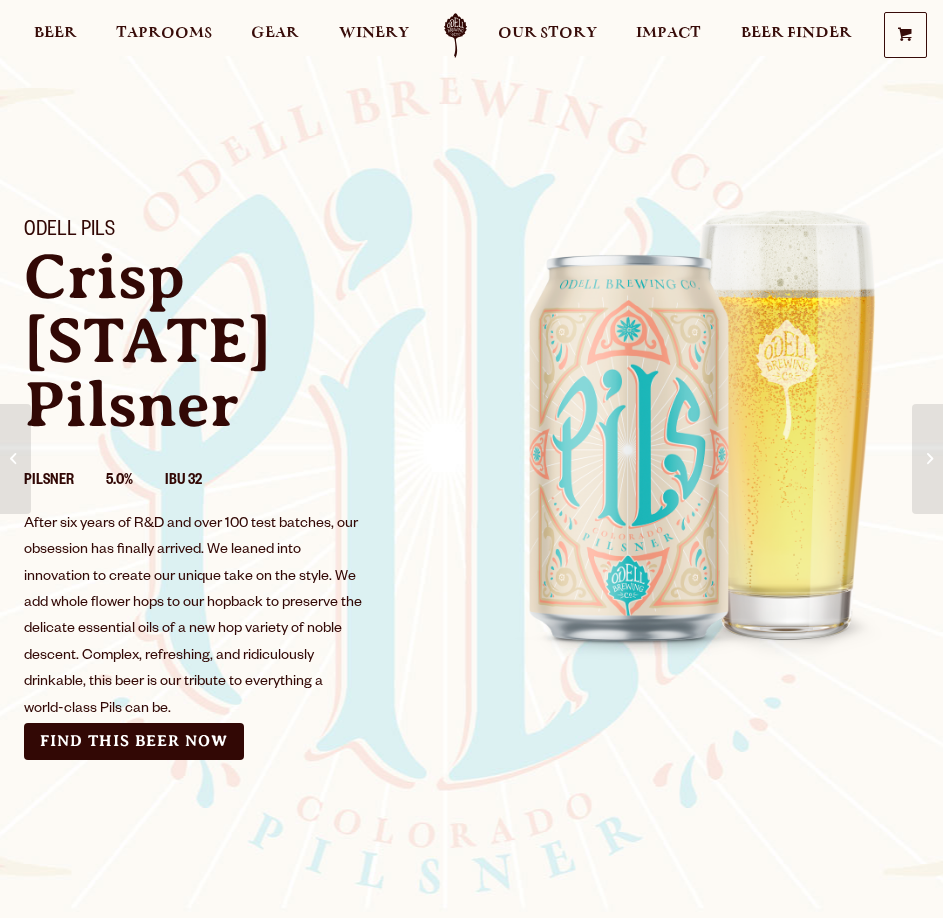 scroll, scrollTop: 0, scrollLeft: 0, axis: both 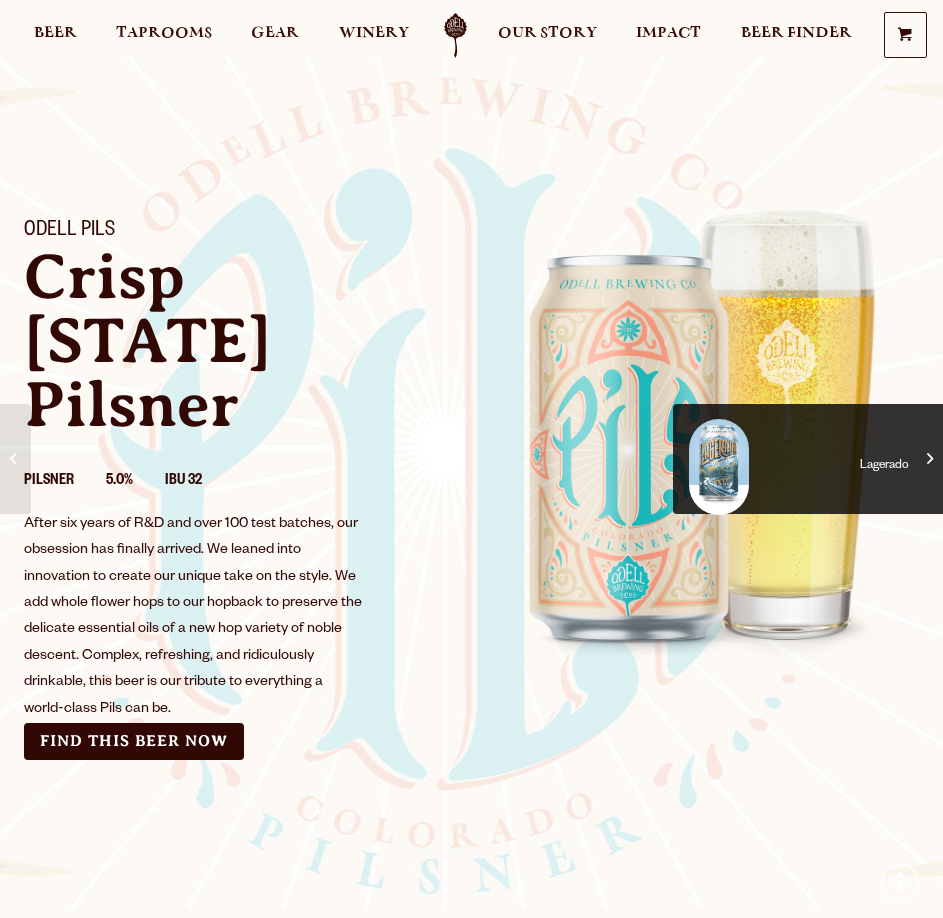 click on "Lagerado" at bounding box center [808, 467] 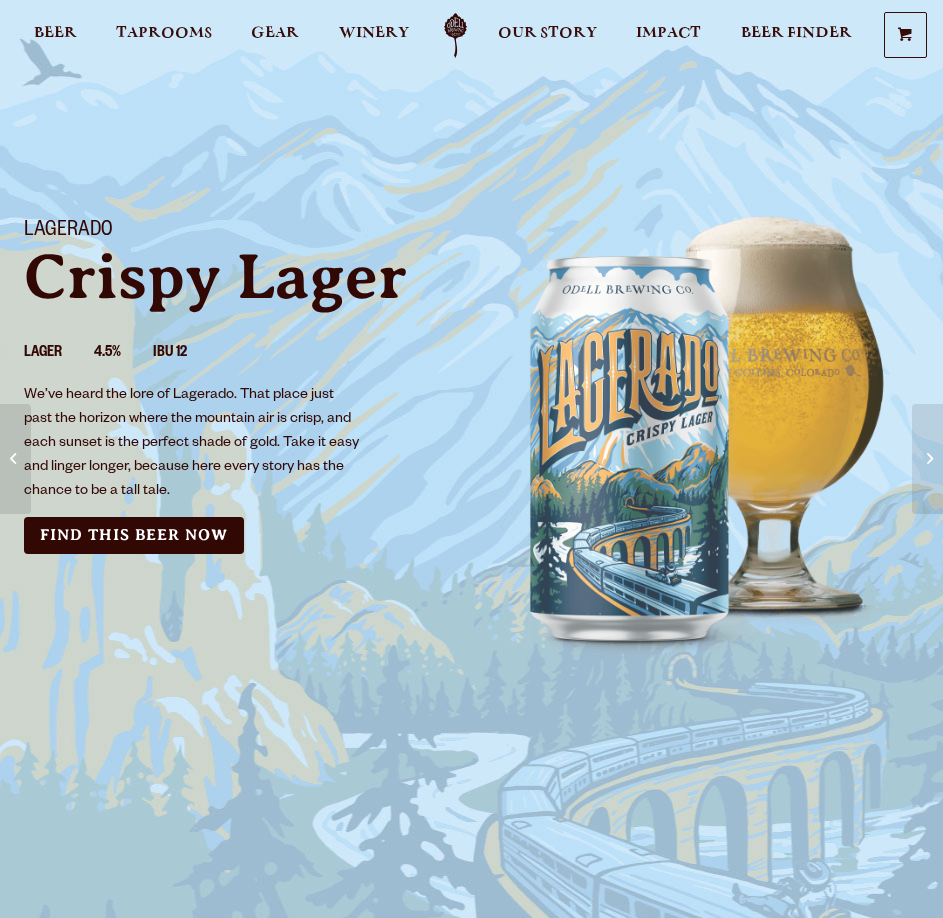 scroll, scrollTop: 0, scrollLeft: 0, axis: both 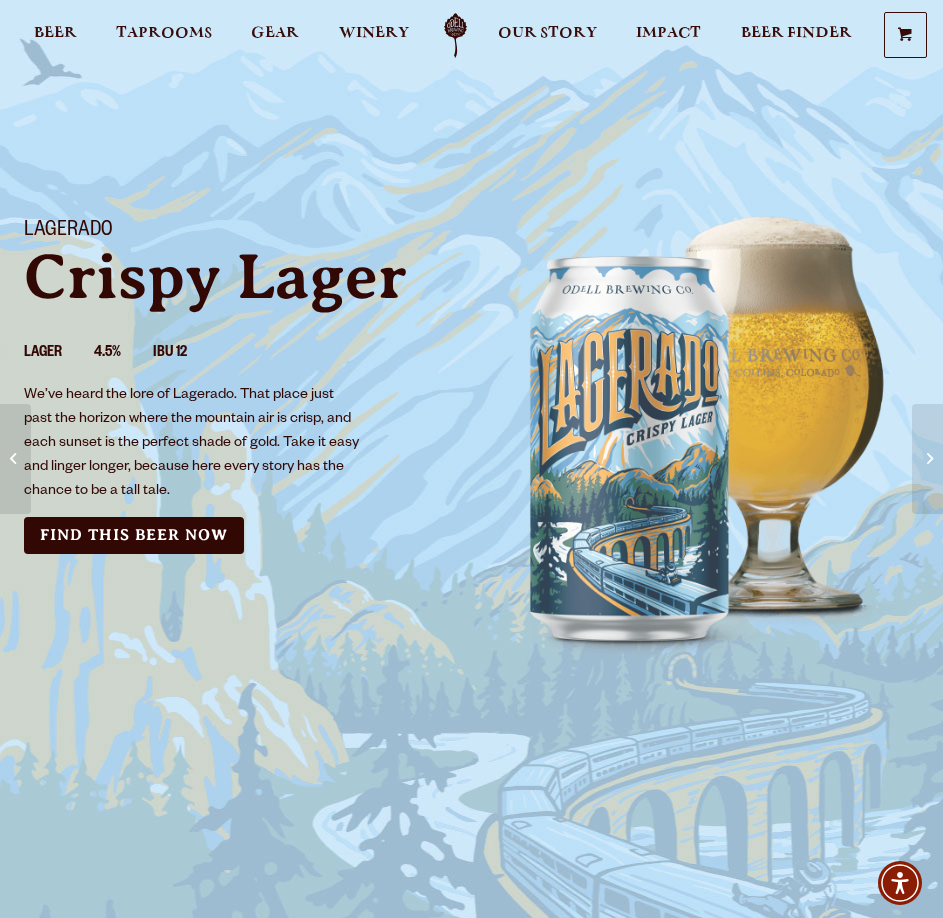 click on "IPA" at bounding box center (927, 459) 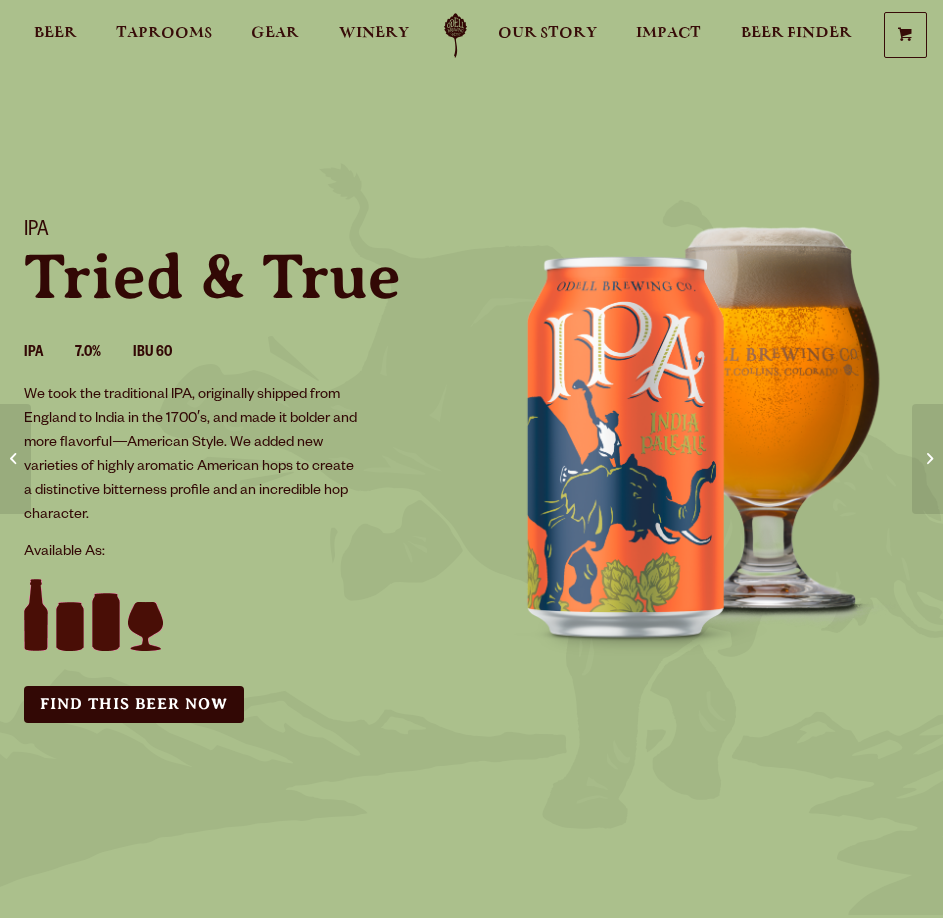 scroll, scrollTop: 0, scrollLeft: 0, axis: both 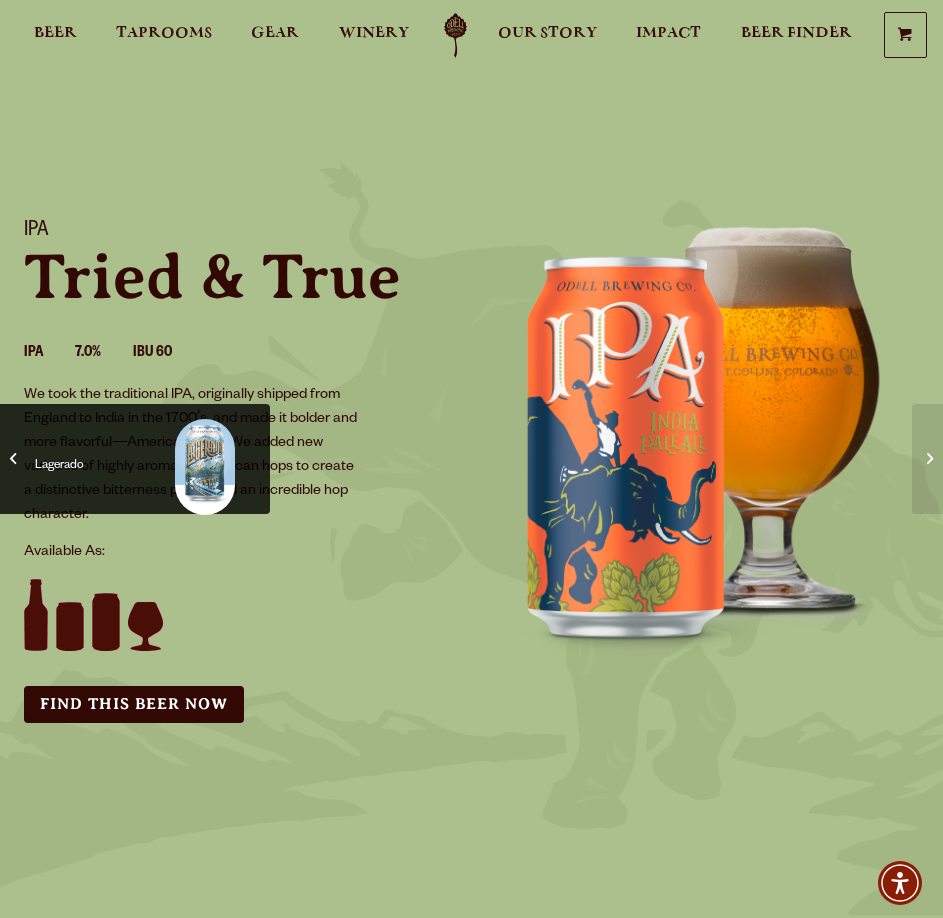 click on "Lagerado" at bounding box center [135, 467] 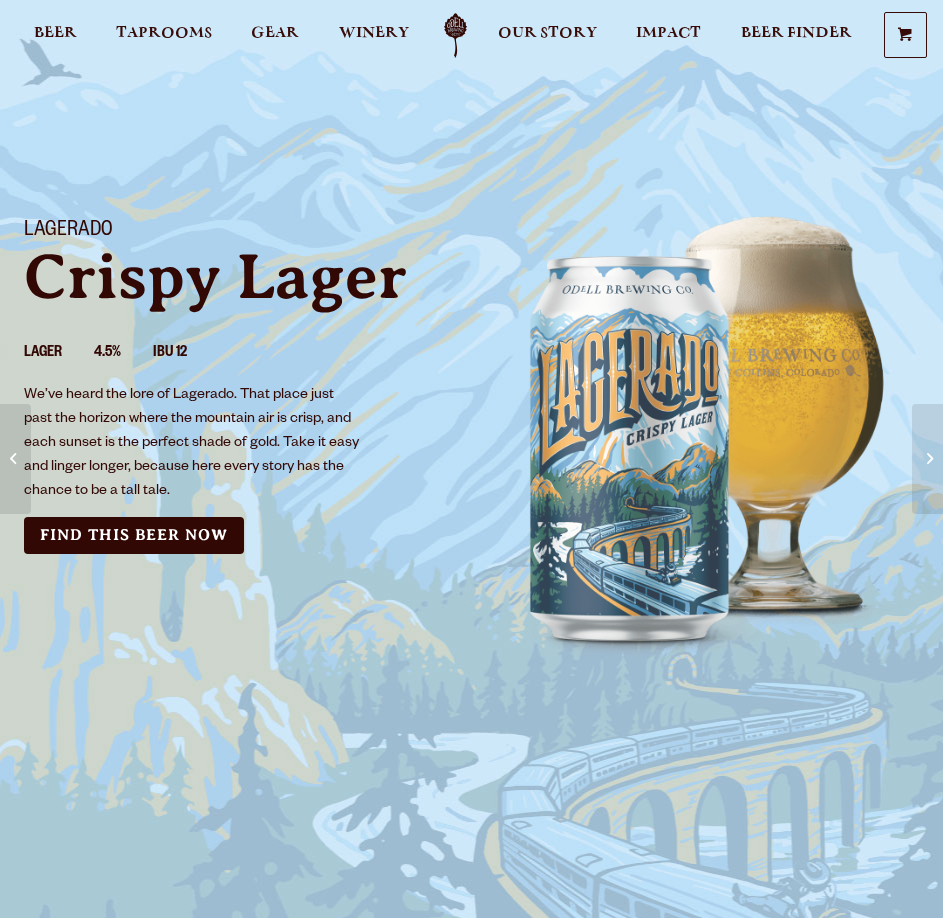scroll, scrollTop: 0, scrollLeft: 0, axis: both 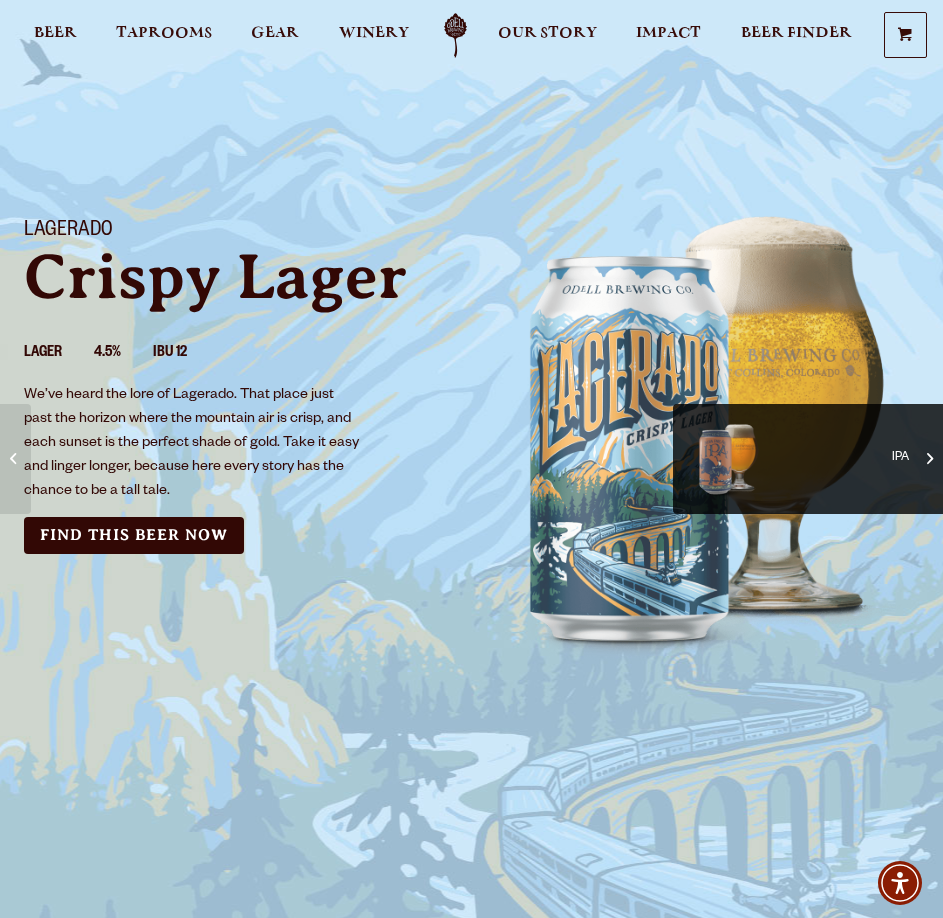 click on "IPA" at bounding box center (839, 459) 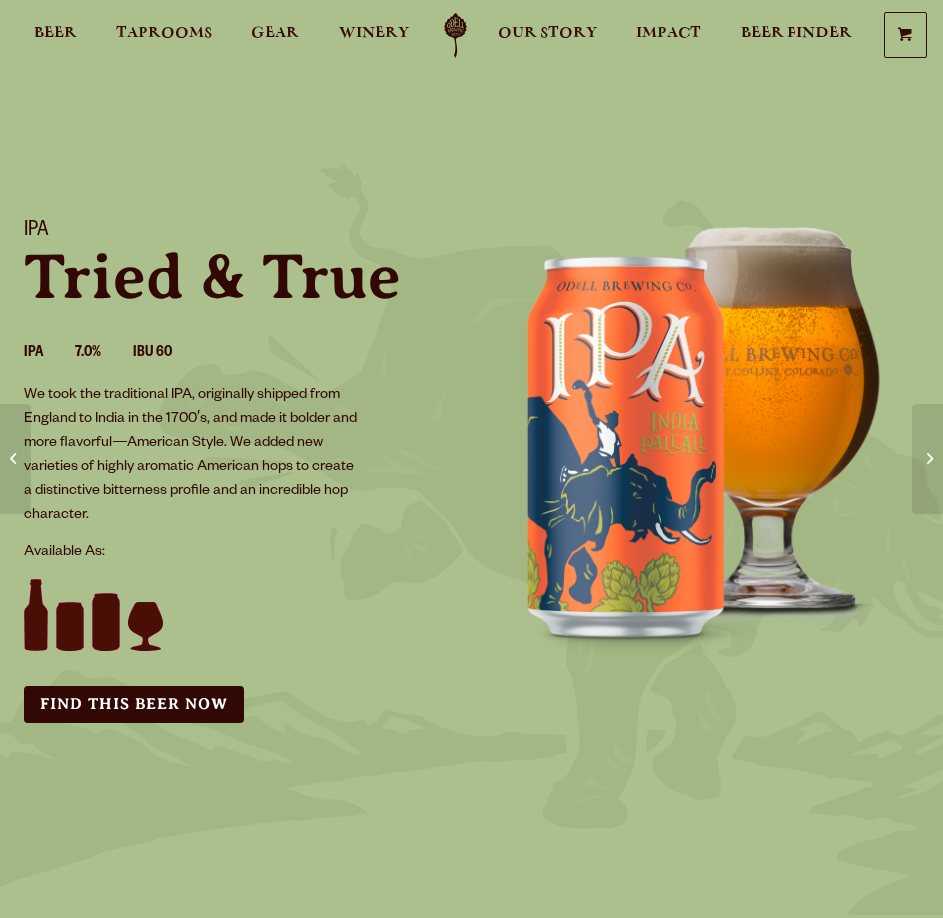 scroll, scrollTop: 0, scrollLeft: 0, axis: both 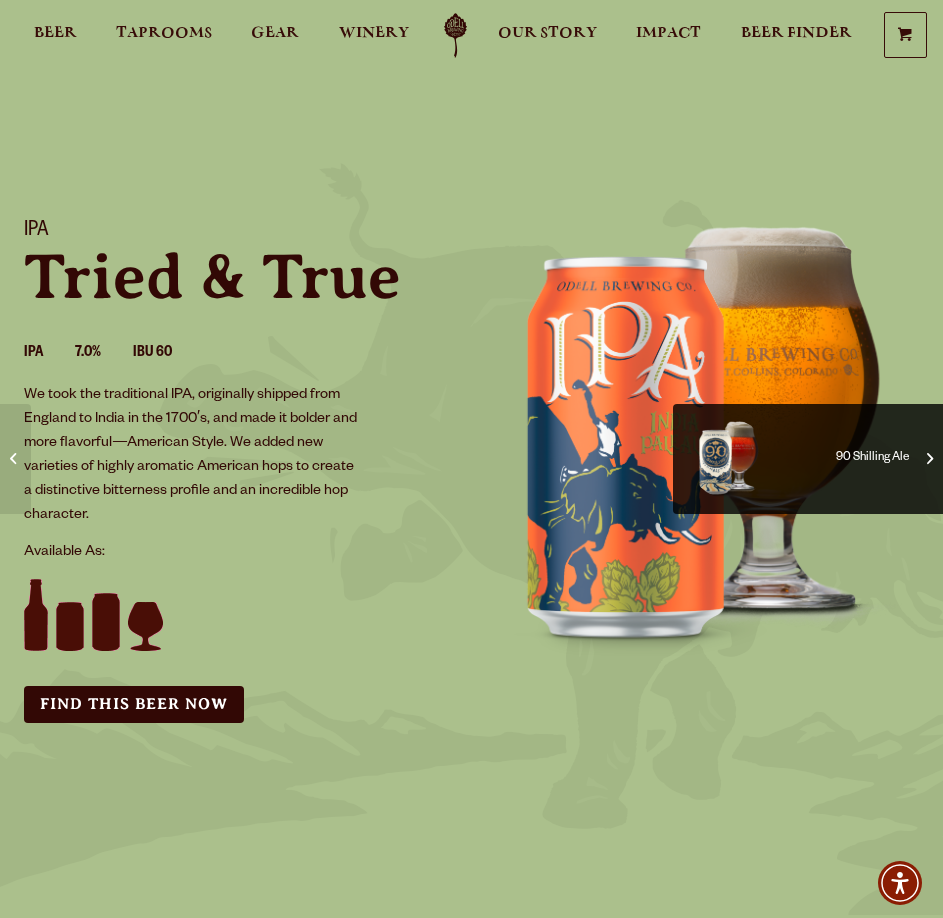 click at bounding box center (930, 459) 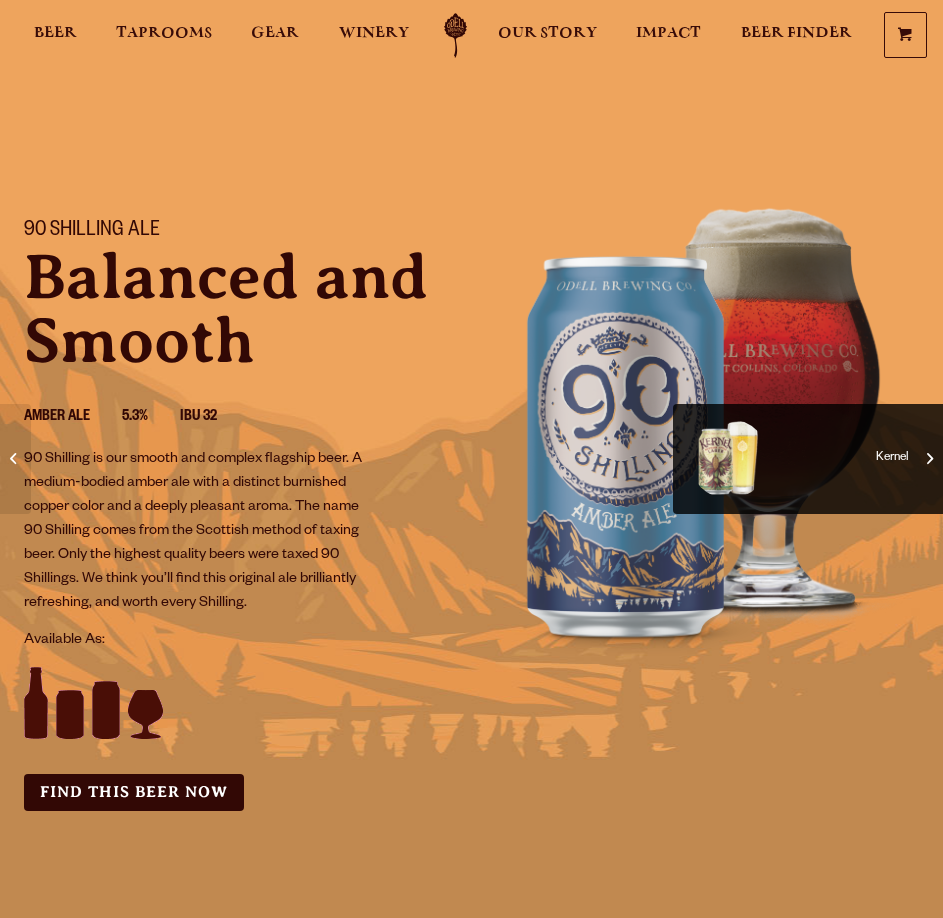 scroll, scrollTop: 0, scrollLeft: 0, axis: both 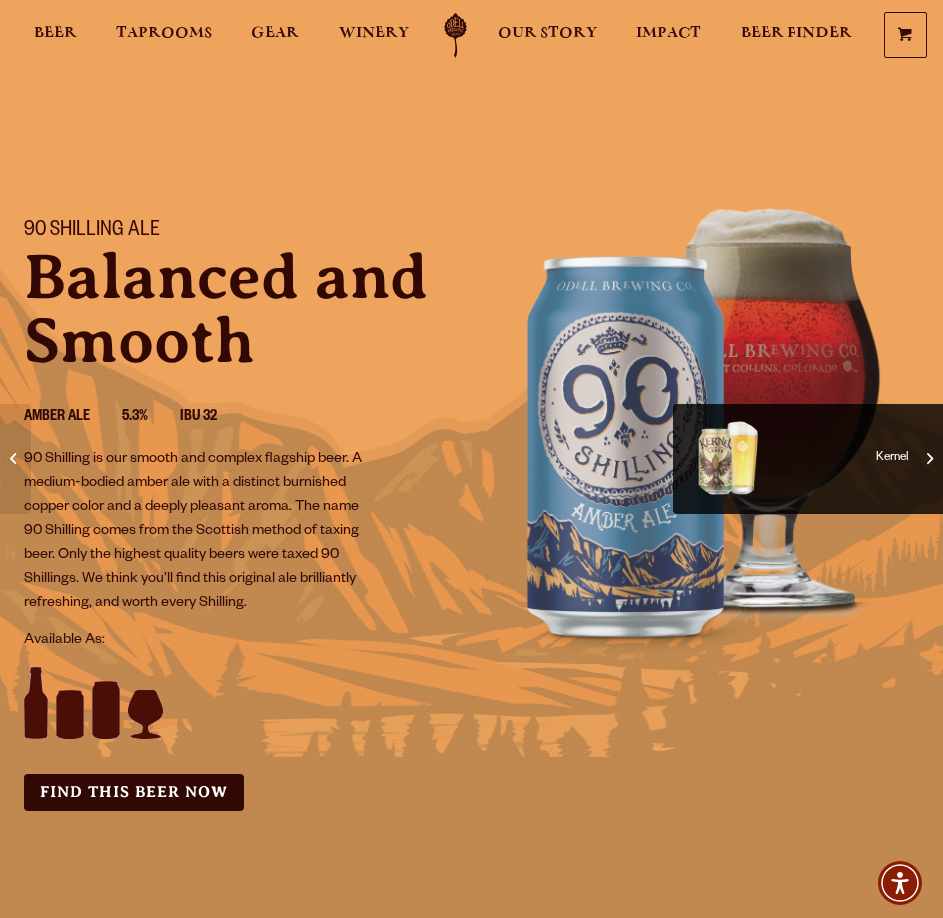 click on "Kernel" at bounding box center [808, 459] 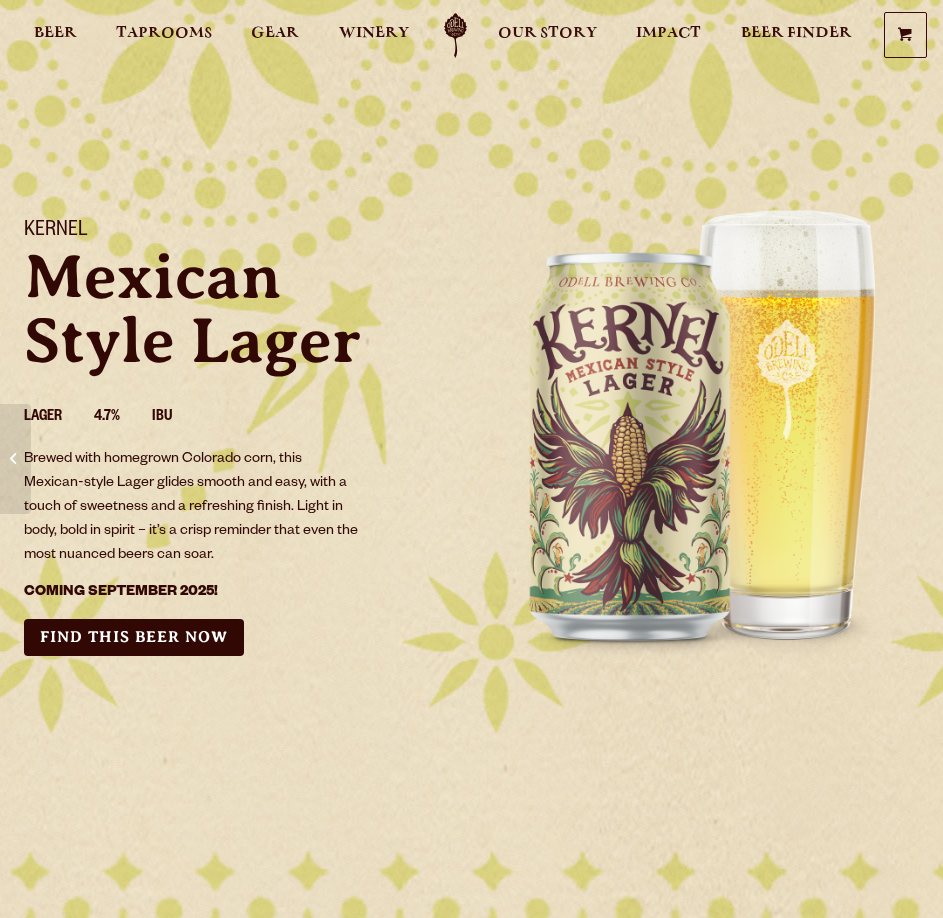 scroll, scrollTop: 0, scrollLeft: 0, axis: both 